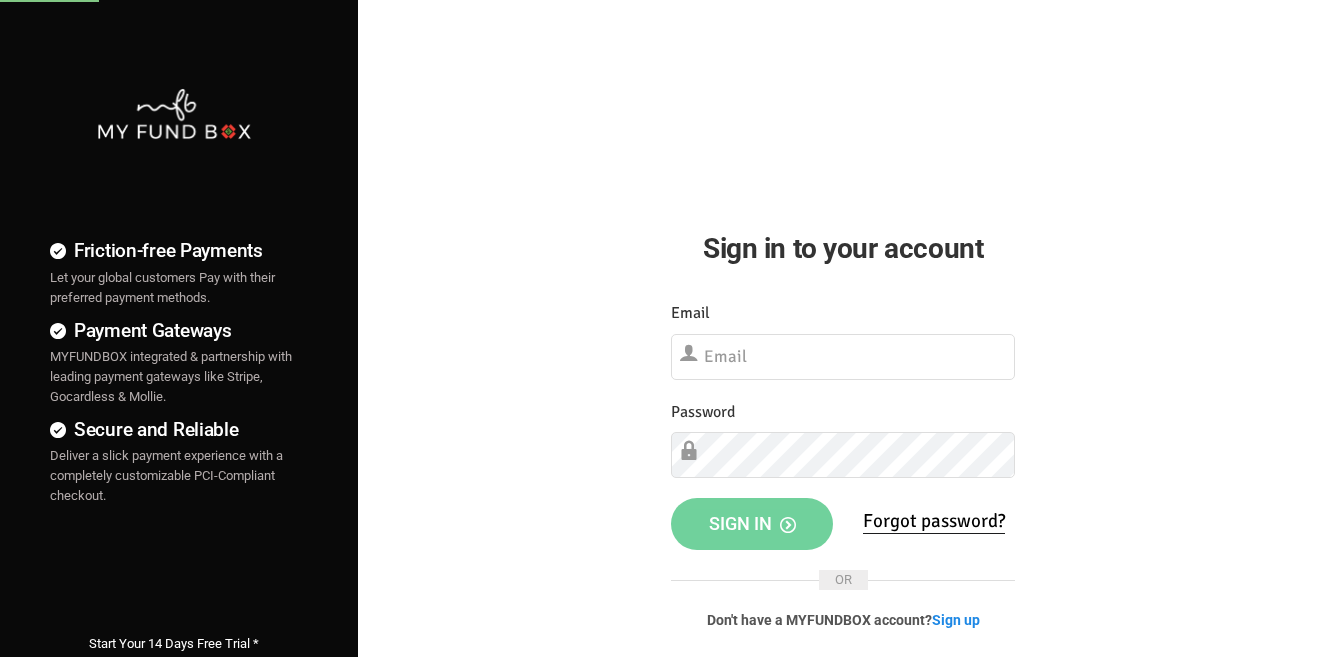 scroll, scrollTop: 0, scrollLeft: 0, axis: both 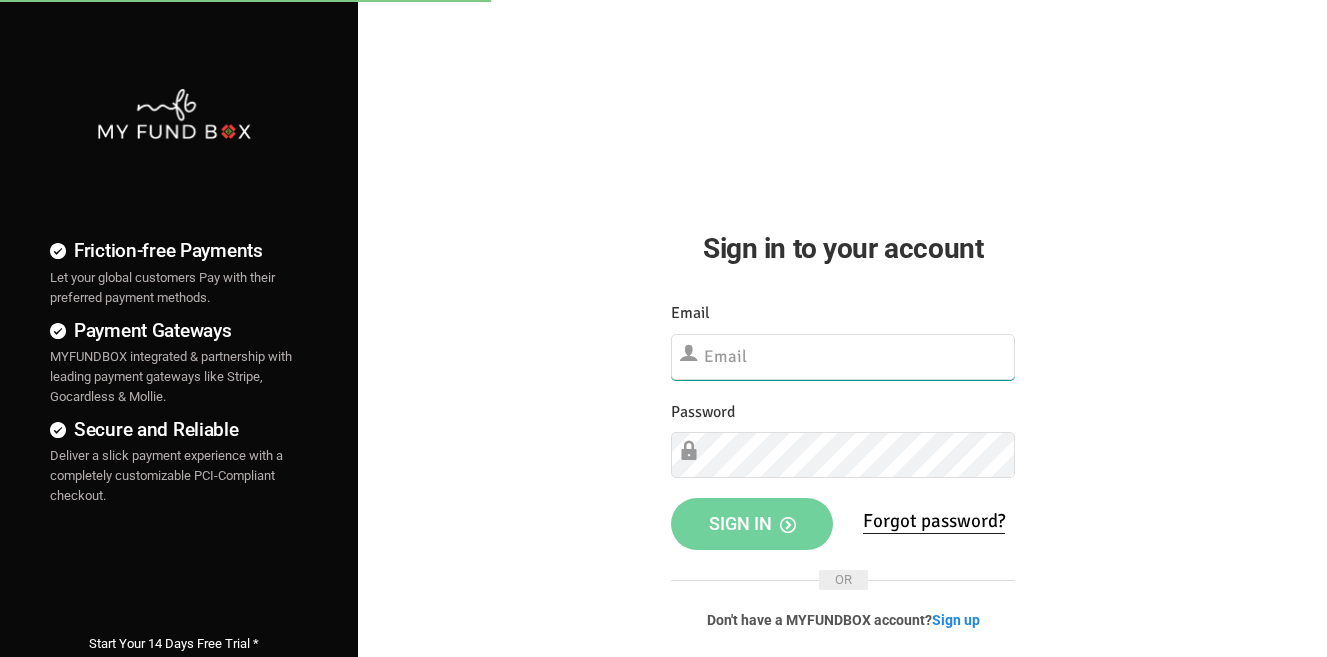 type on "[EMAIL]" 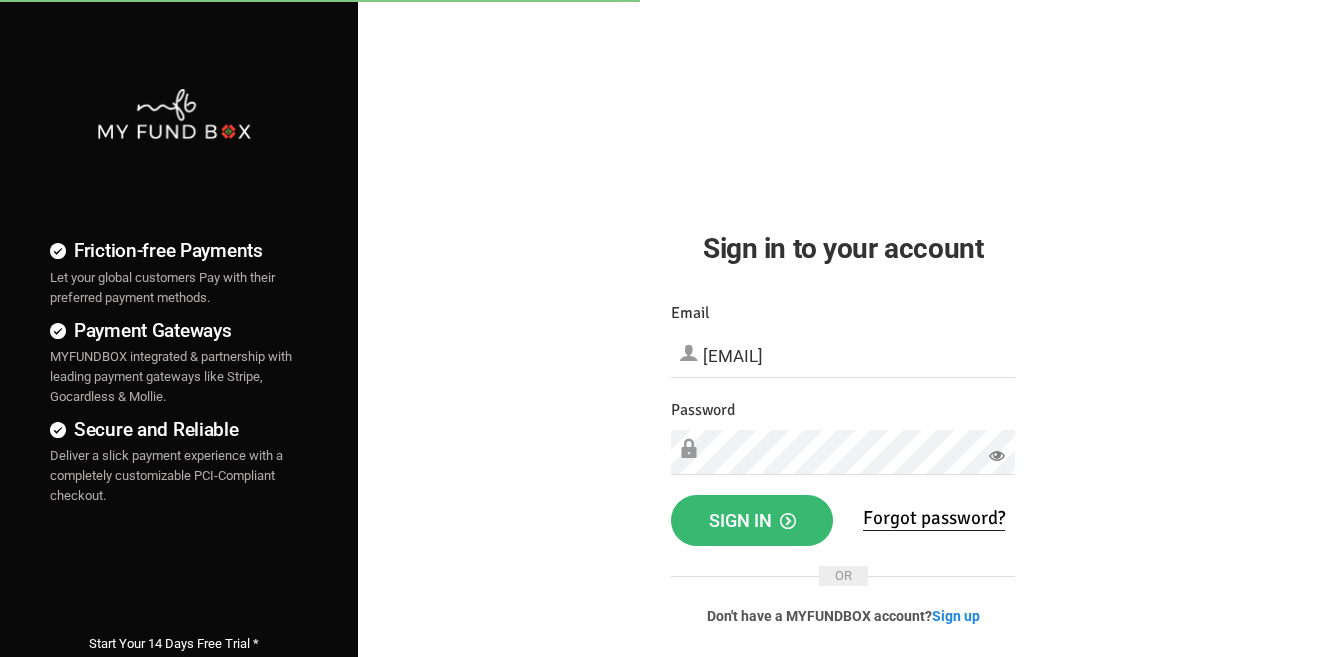 click on "Sign in" at bounding box center [752, 520] 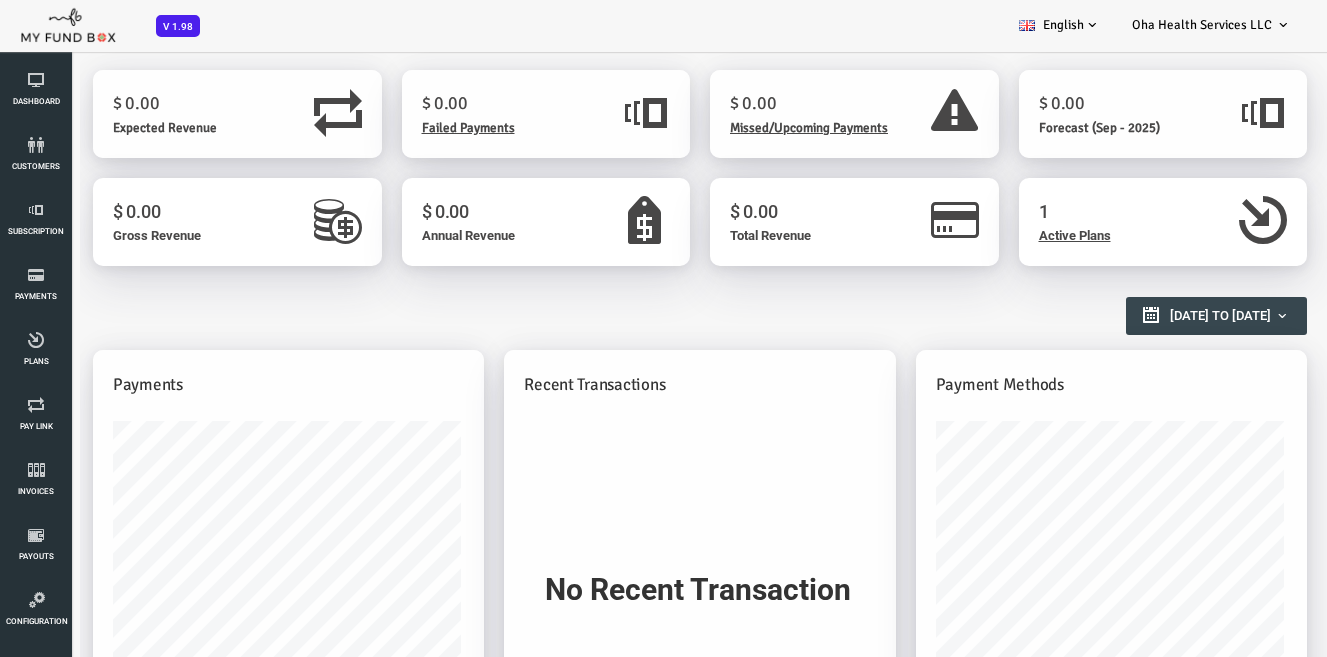 scroll, scrollTop: 0, scrollLeft: 0, axis: both 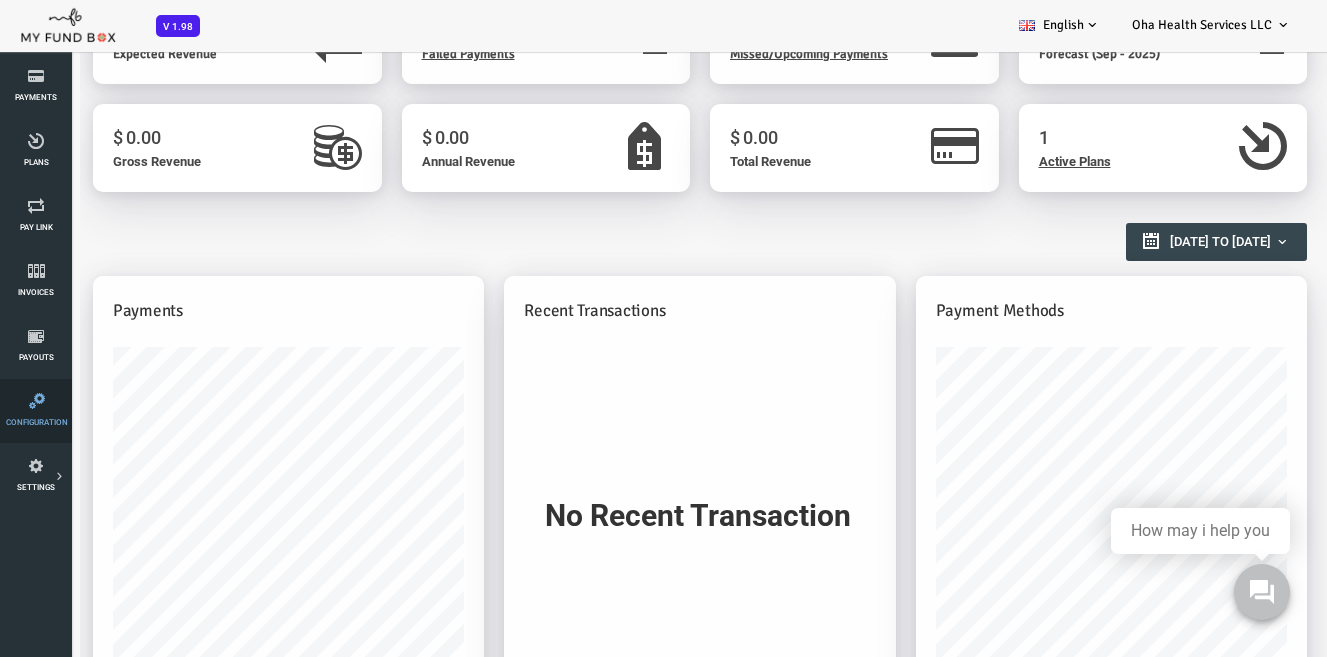 click on "Configuration" at bounding box center [36, 411] 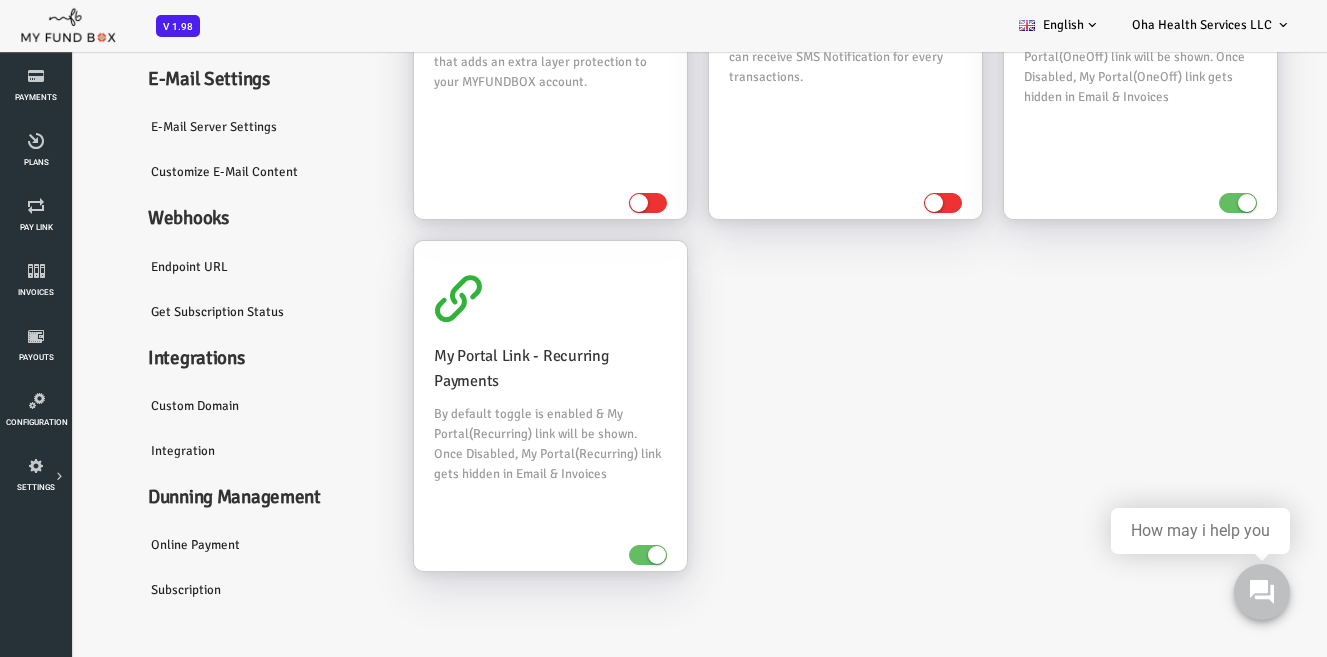 scroll, scrollTop: 246, scrollLeft: 0, axis: vertical 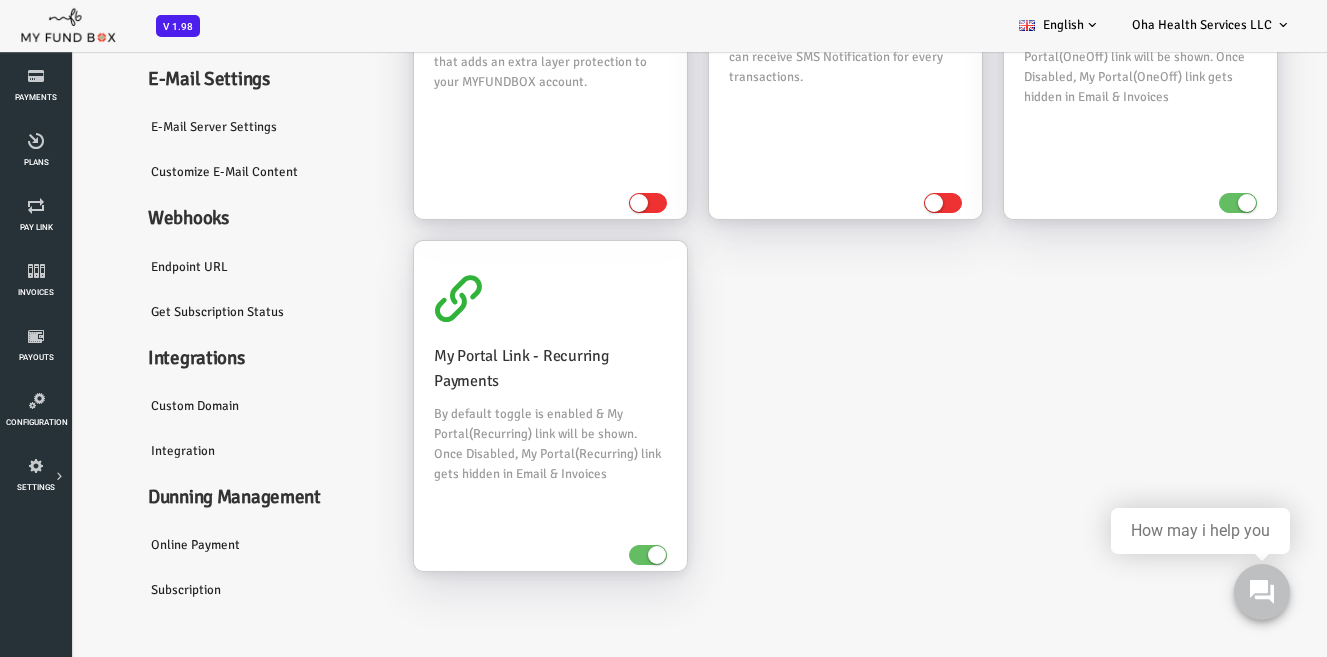 click on "Custom Domain" at bounding box center (210, 406) 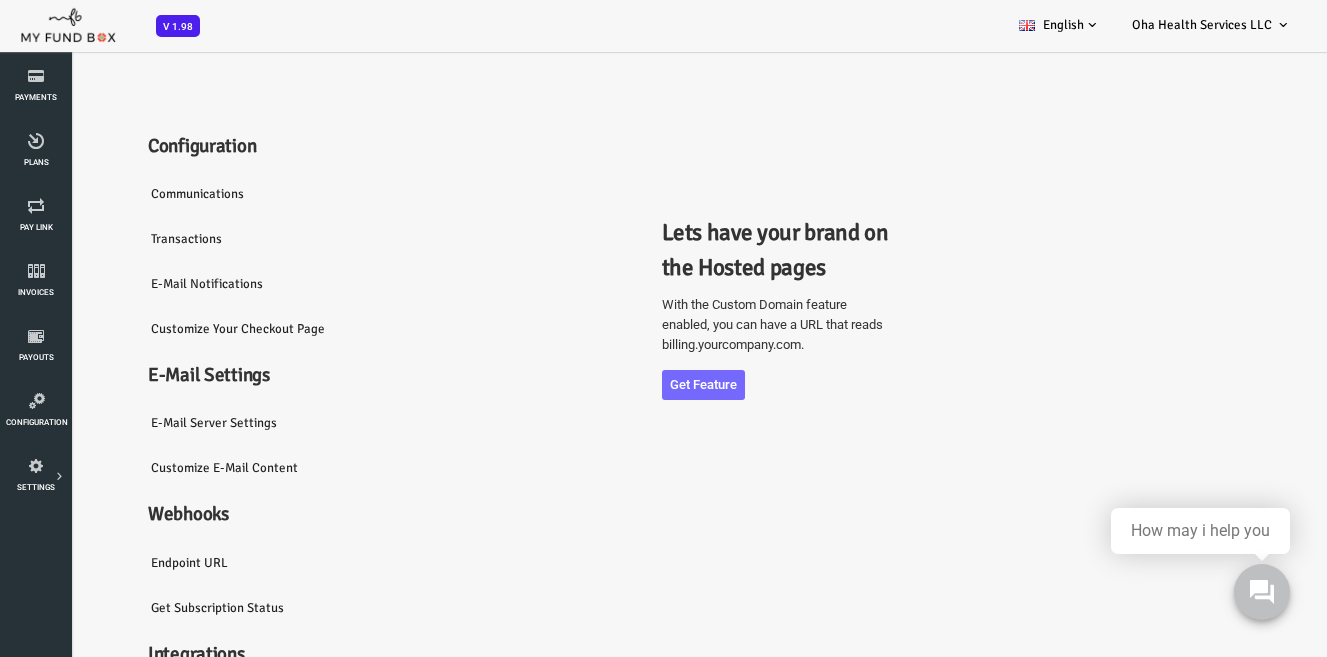 scroll, scrollTop: 0, scrollLeft: 0, axis: both 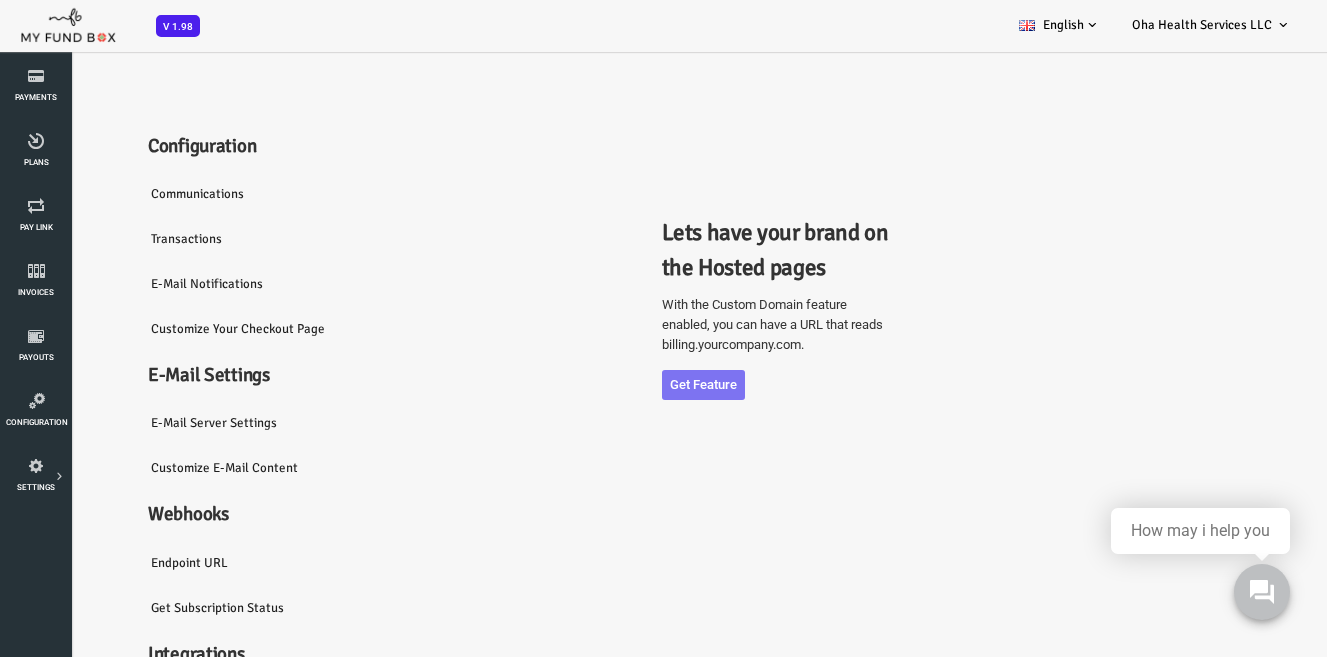 click on "Get feature" at bounding box center (650, 385) 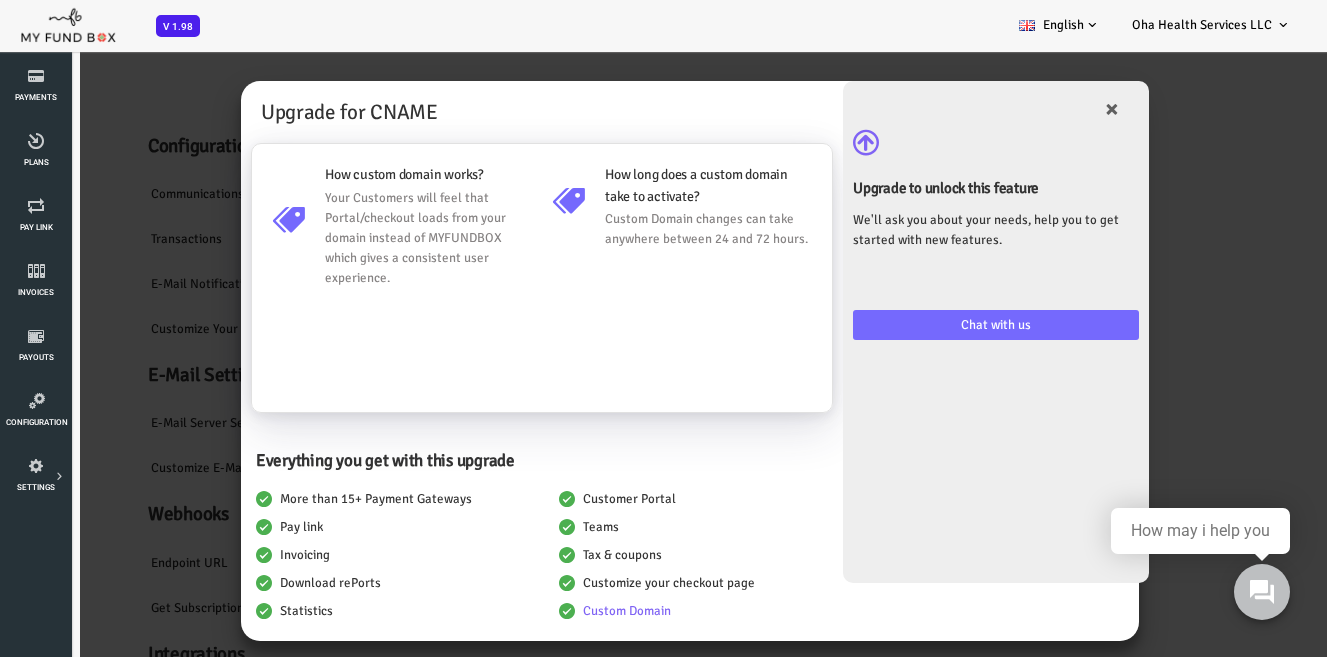 scroll, scrollTop: 0, scrollLeft: 0, axis: both 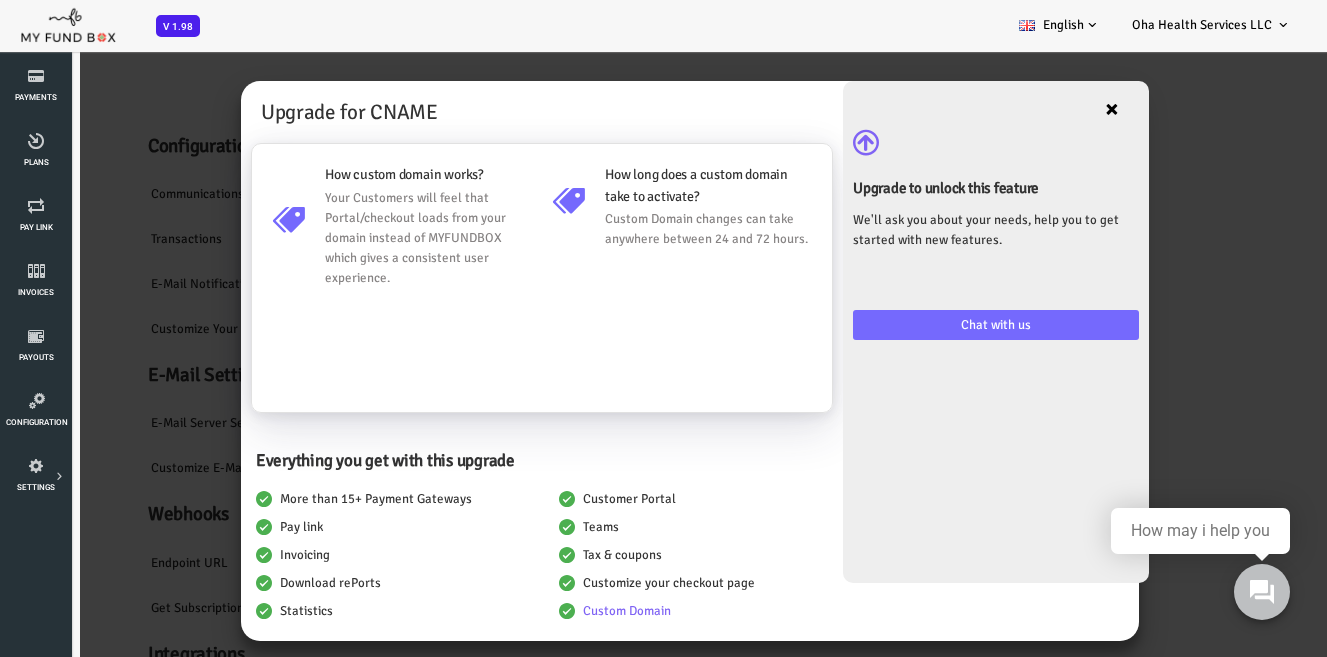 click on "×" at bounding box center (1059, 109) 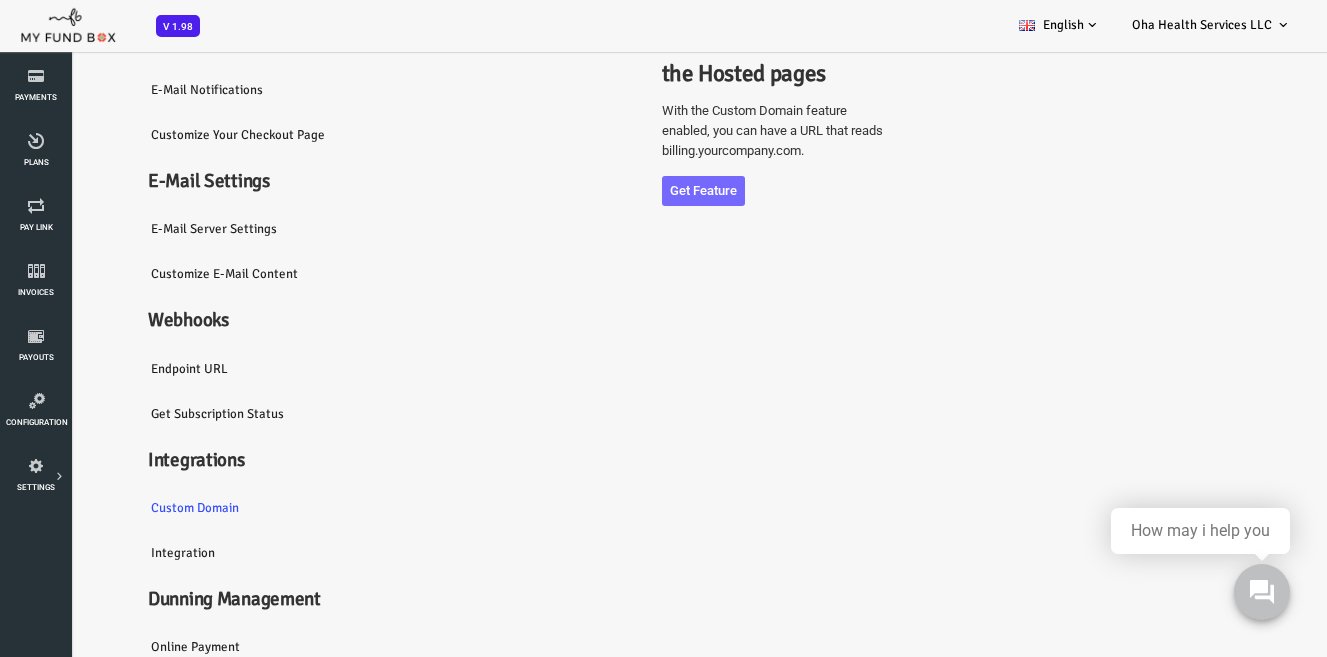 scroll, scrollTop: 143, scrollLeft: 0, axis: vertical 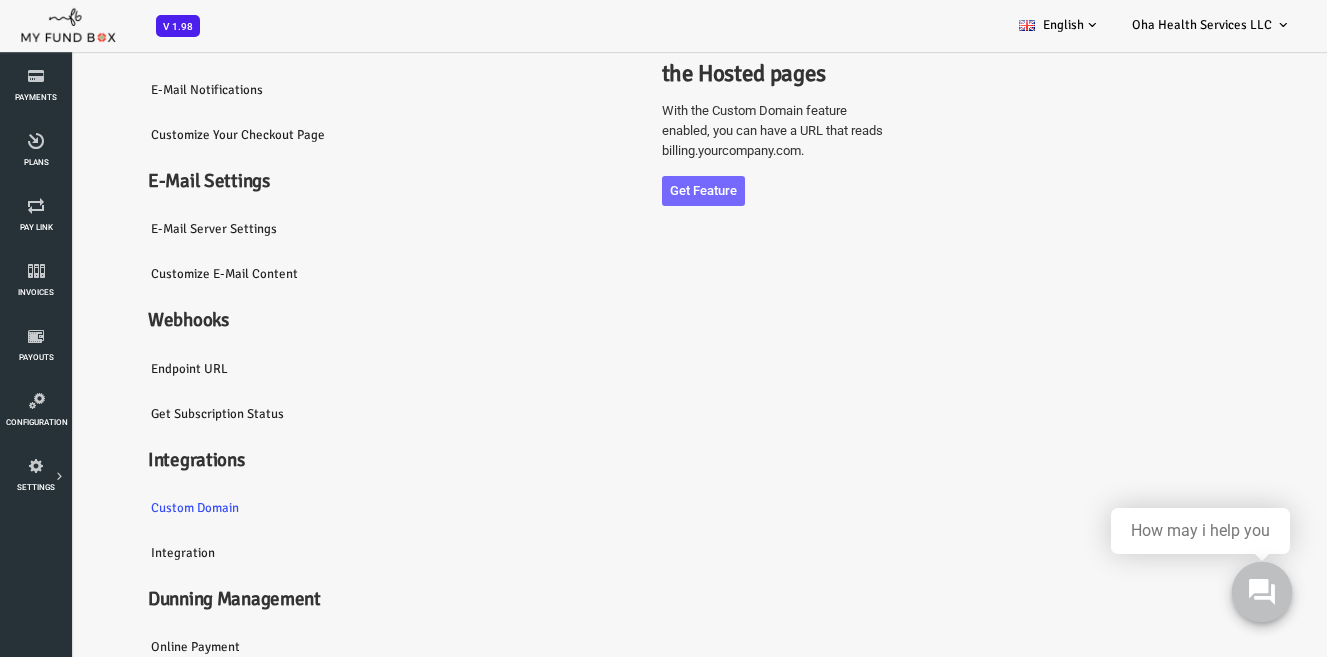 click 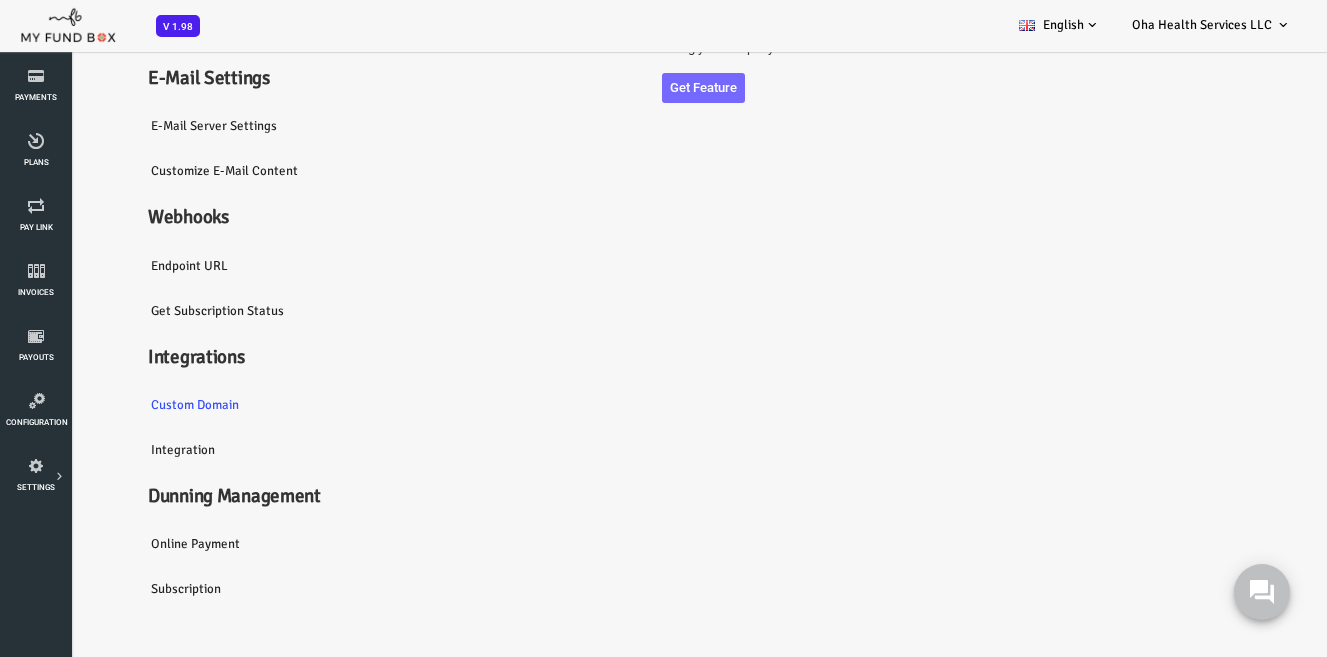 scroll, scrollTop: 246, scrollLeft: 0, axis: vertical 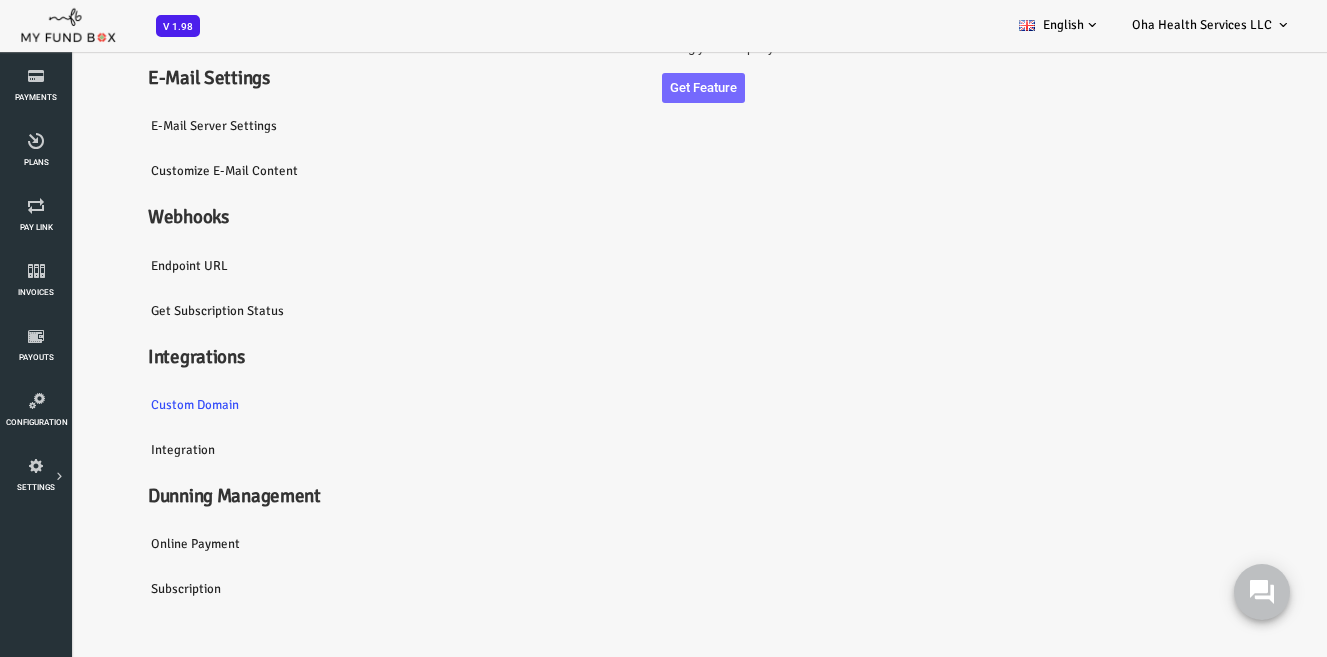 click on "Integration" at bounding box center [210, 450] 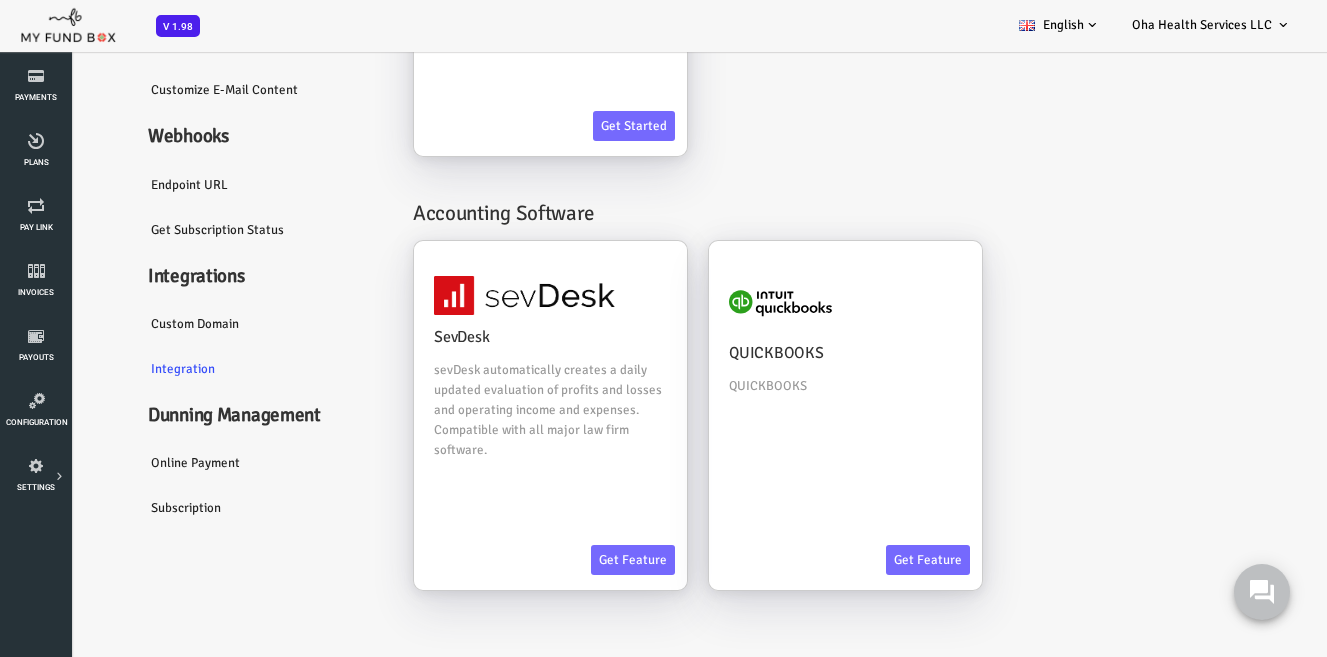 scroll, scrollTop: 246, scrollLeft: 0, axis: vertical 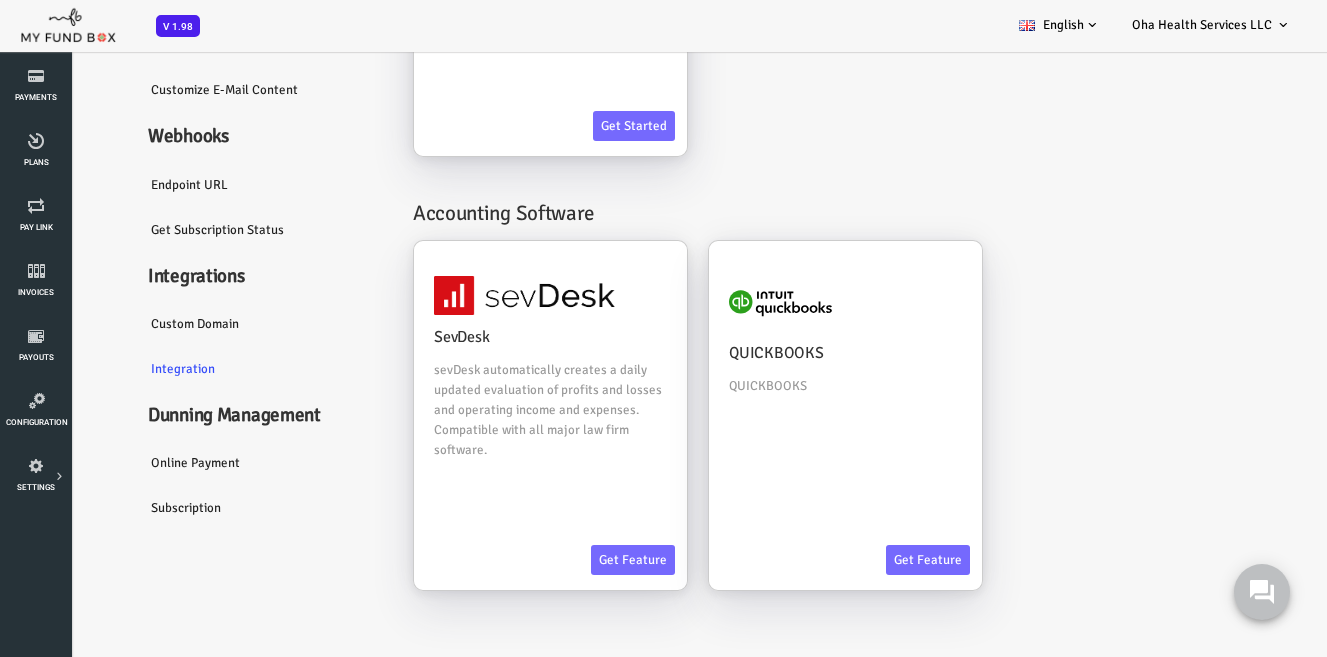 click on "Online payment" at bounding box center (210, 463) 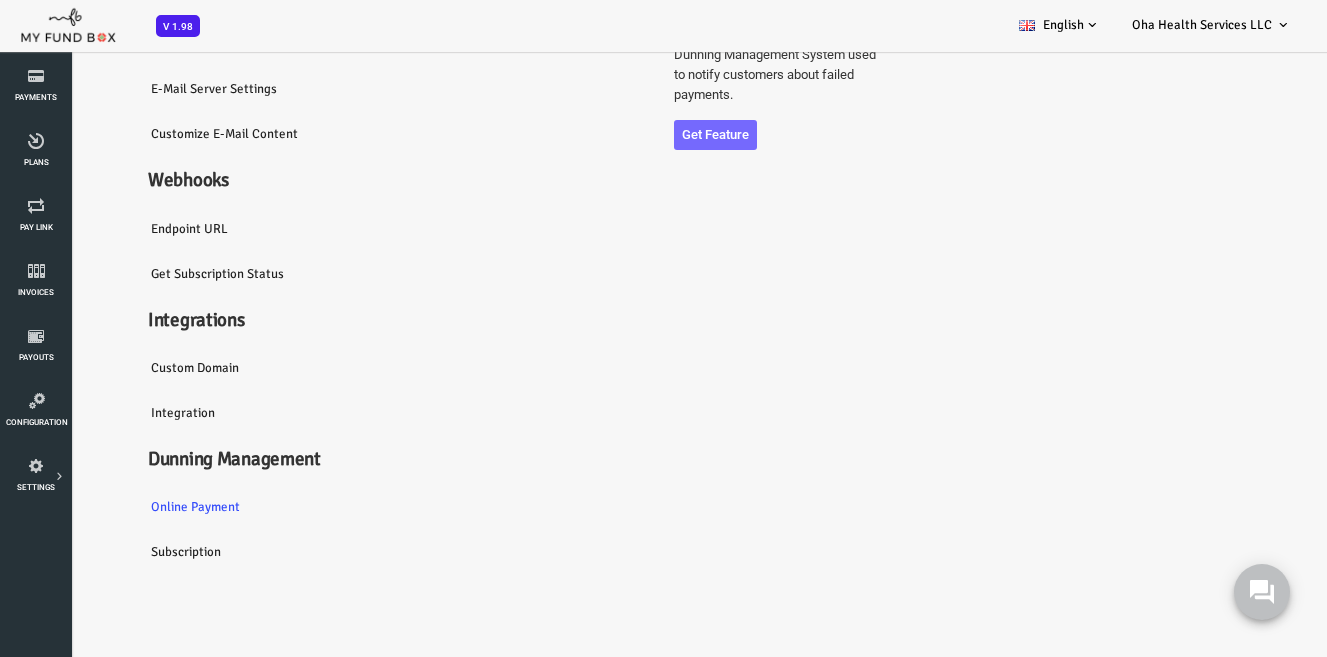 scroll, scrollTop: 329, scrollLeft: 0, axis: vertical 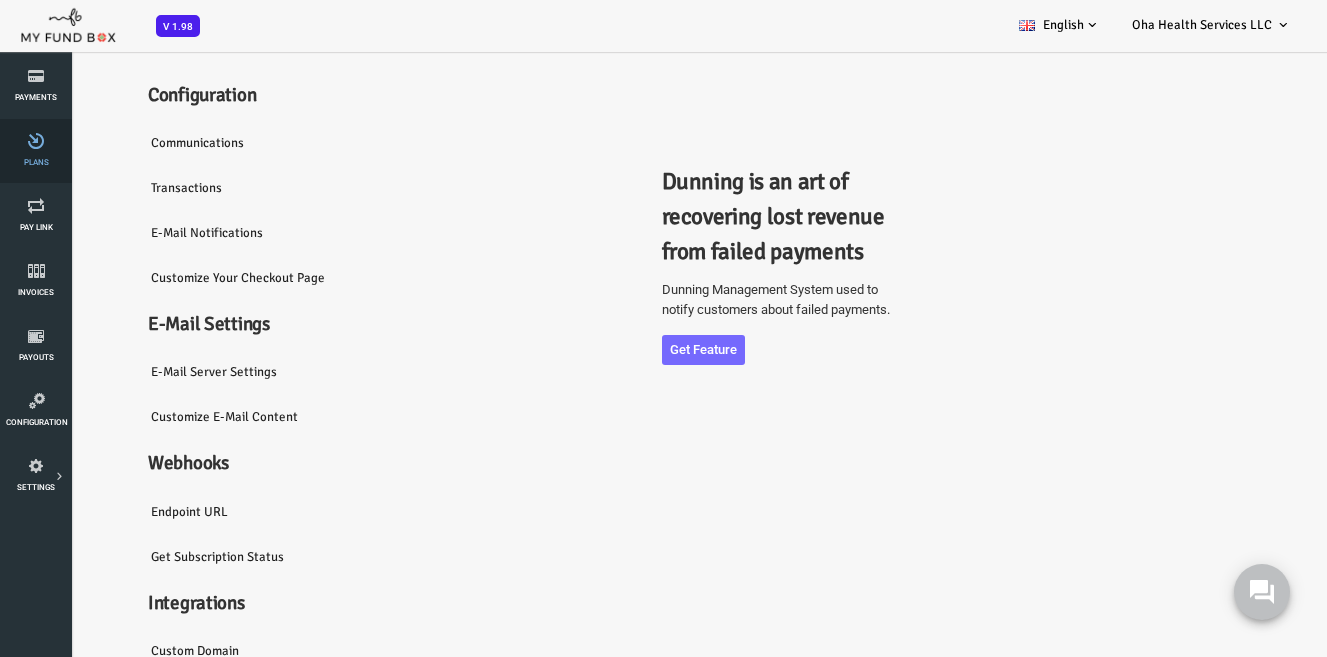 click at bounding box center [36, 141] 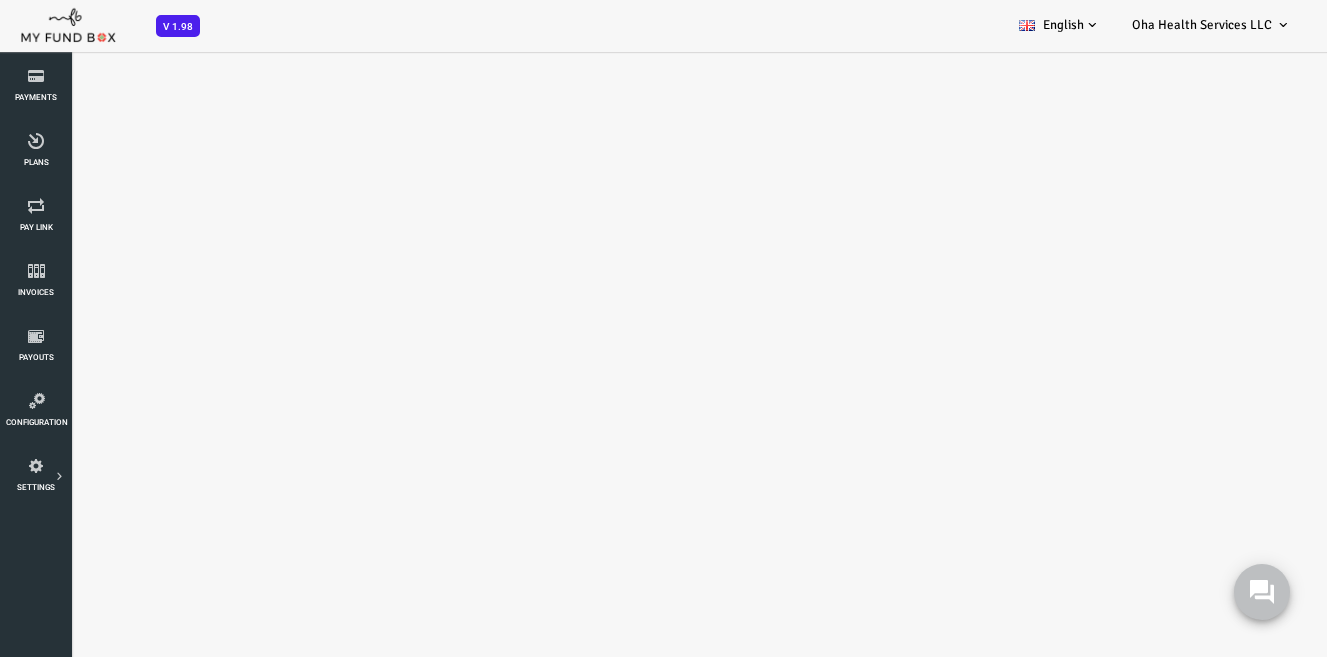 select on "100" 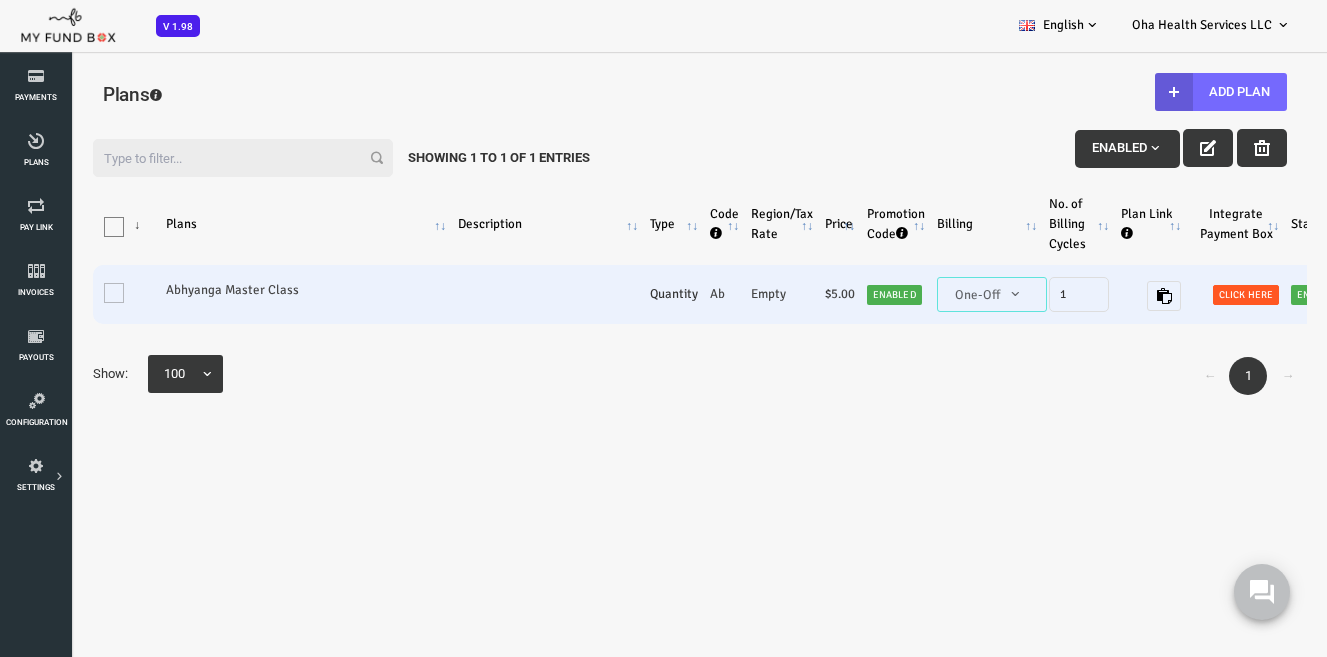 scroll, scrollTop: 0, scrollLeft: 0, axis: both 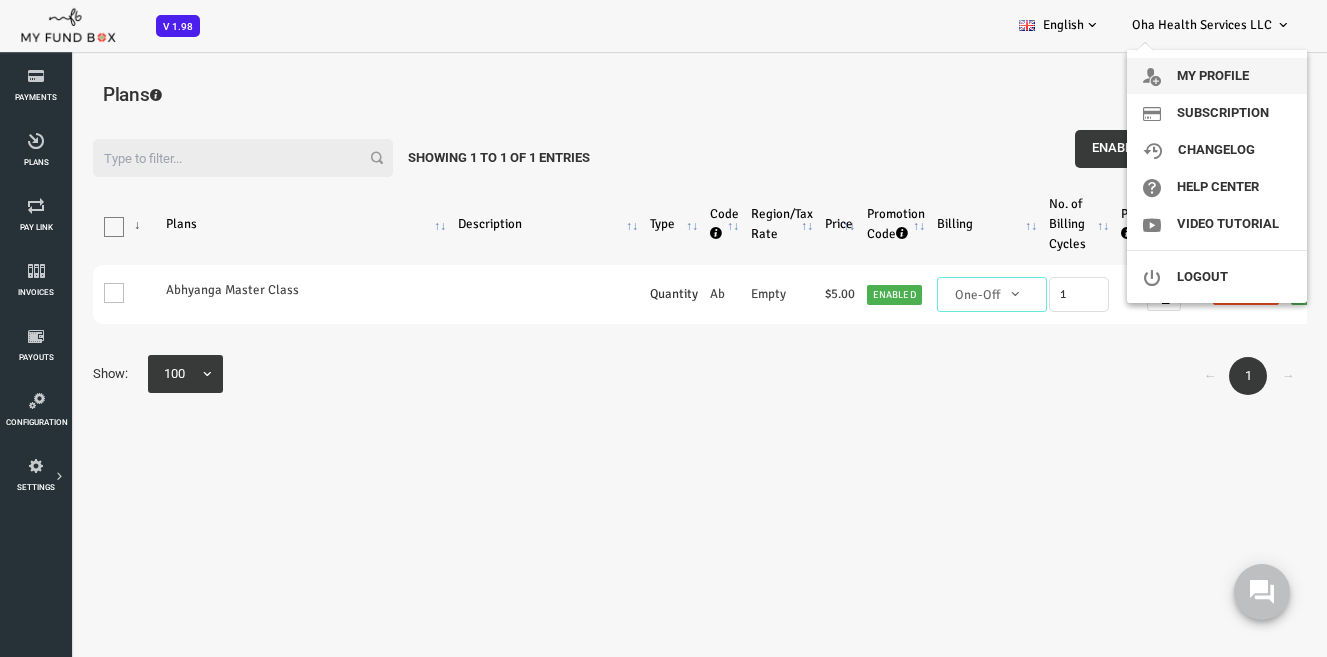 click on "My profile" at bounding box center [1217, 76] 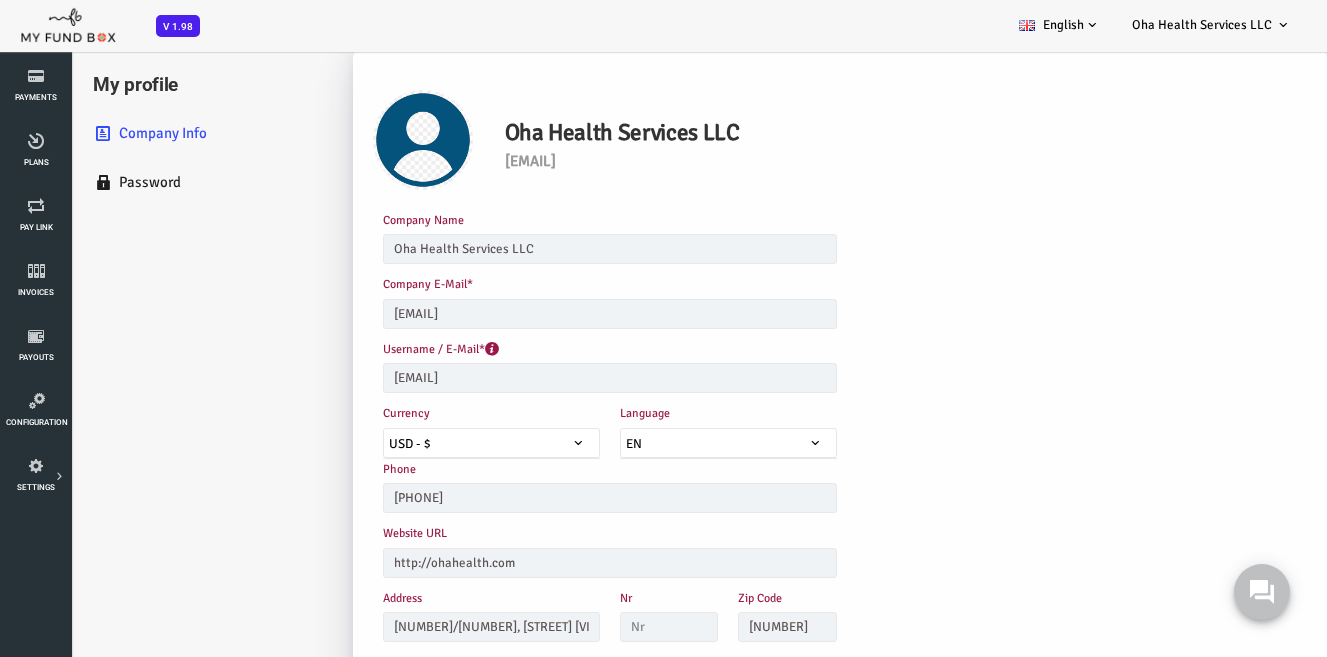 scroll, scrollTop: 0, scrollLeft: 0, axis: both 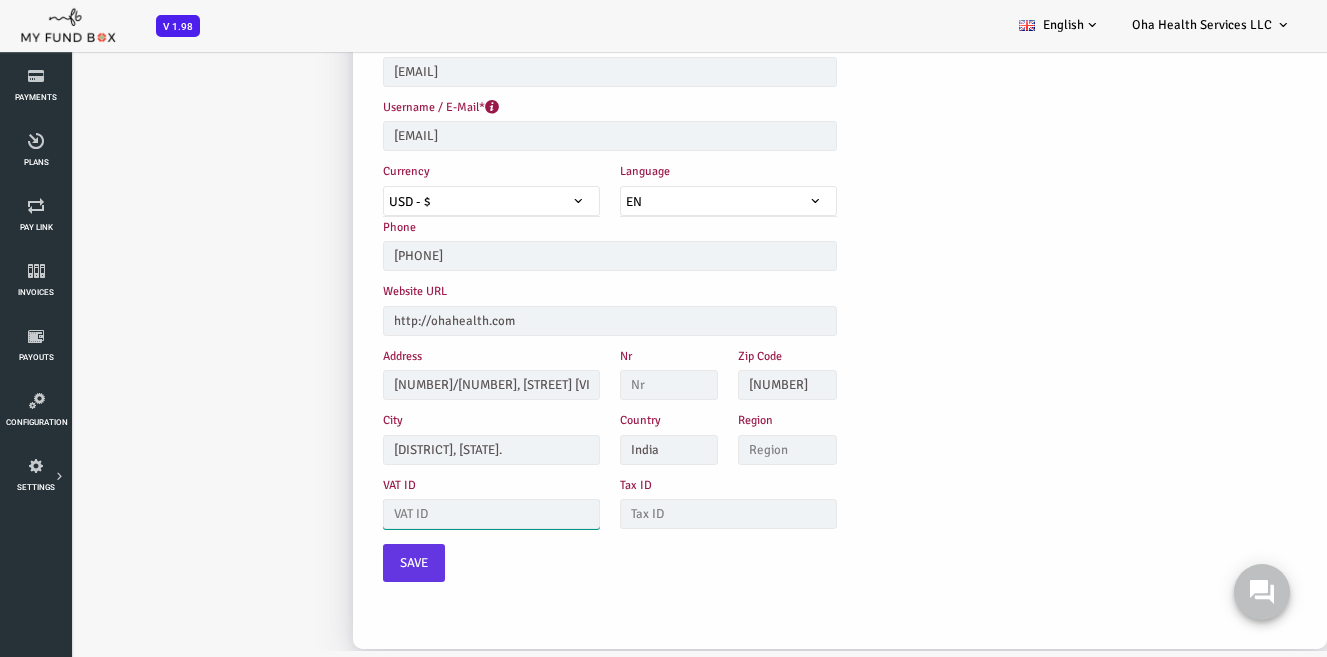 click at bounding box center (438, 514) 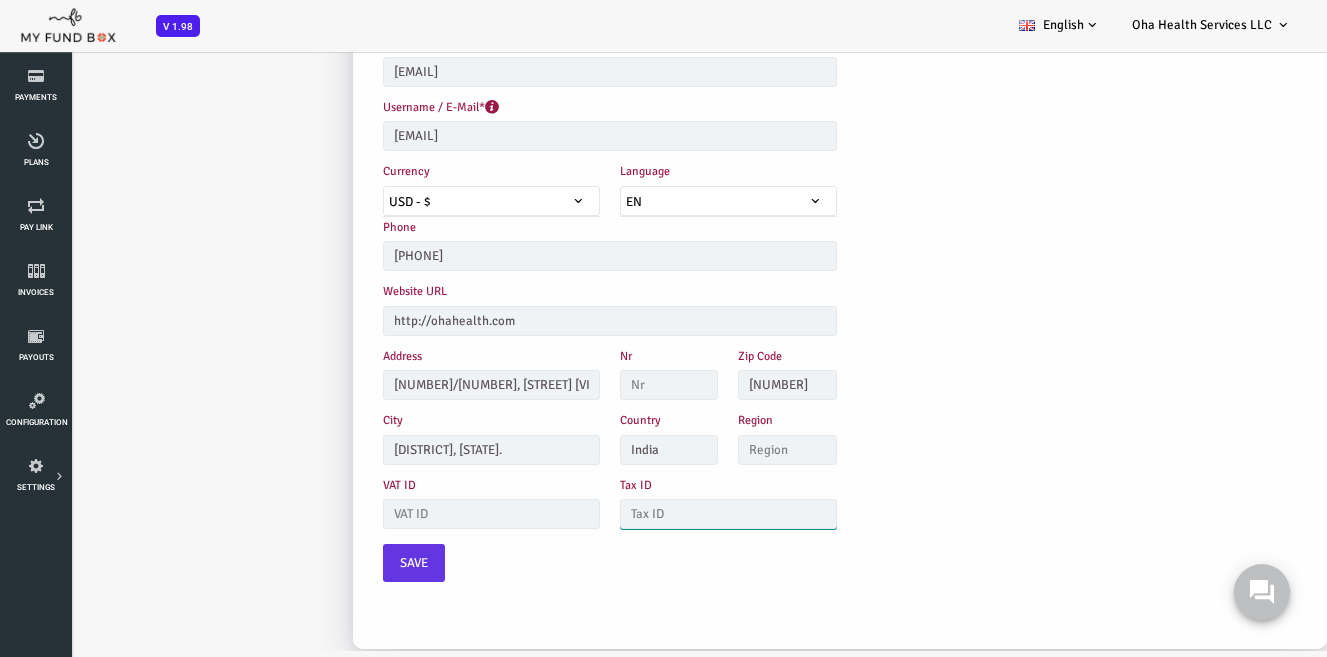 click at bounding box center (675, 514) 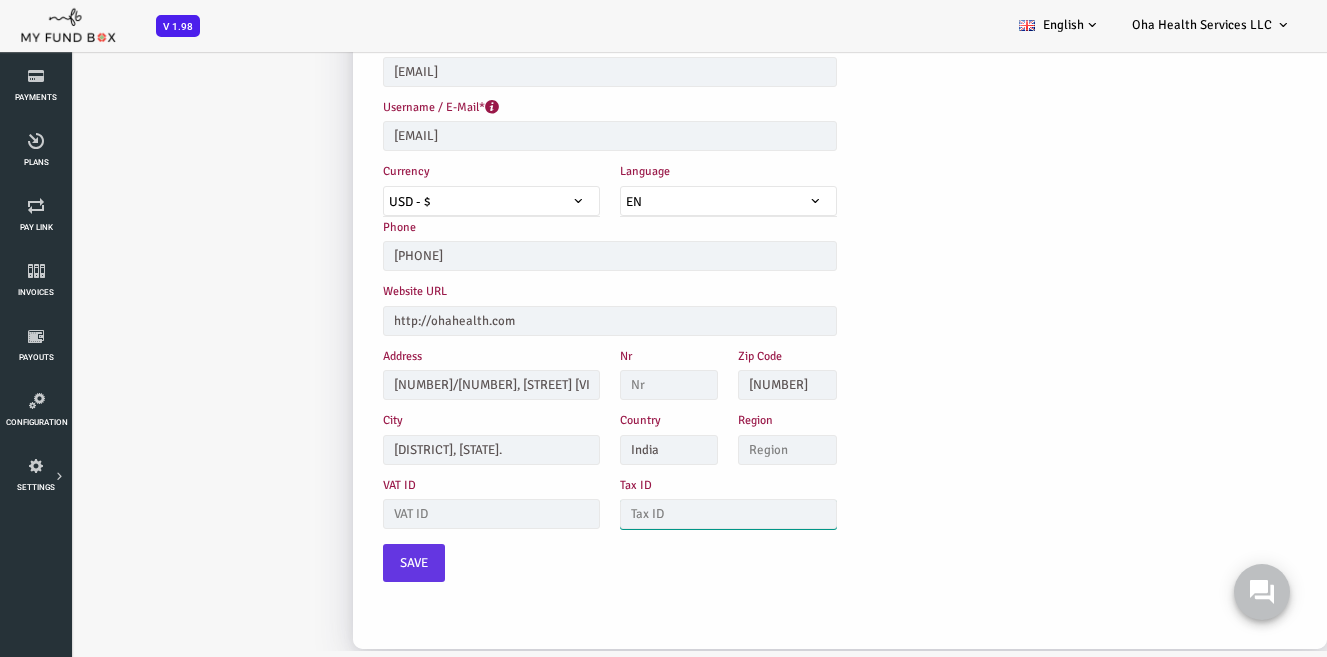 paste on "33AAIFO4656J1Z0" 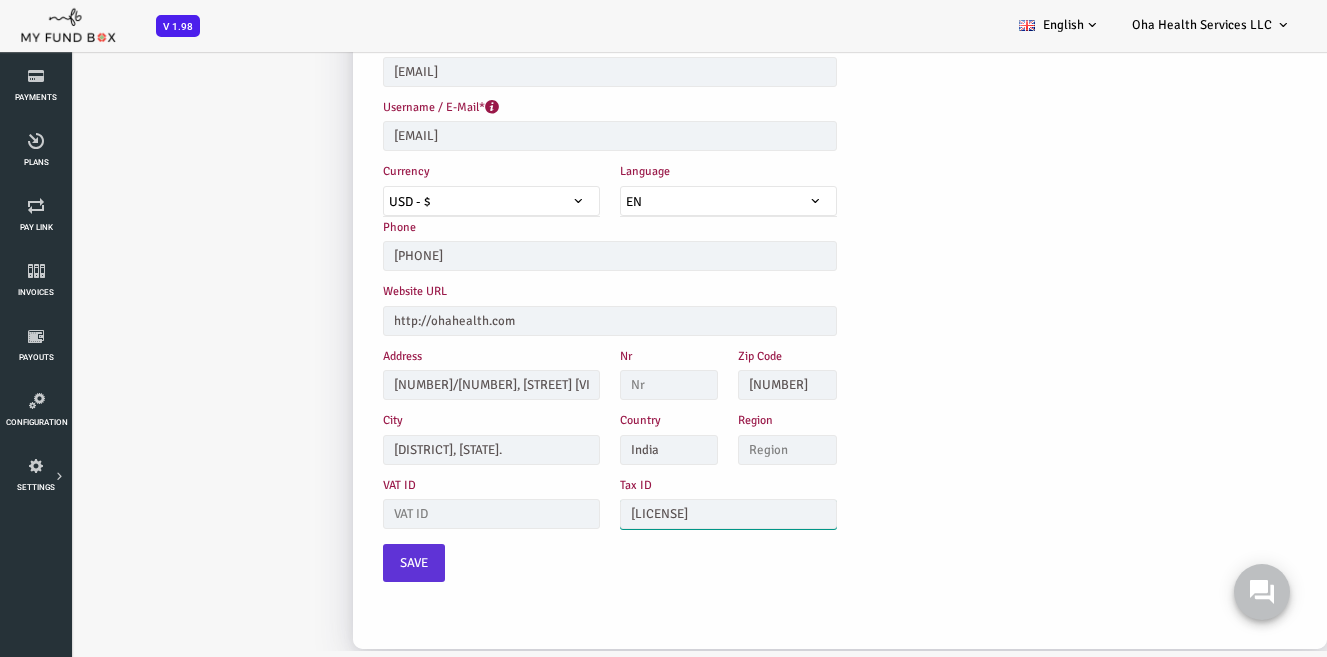type on "33AAIFO4656J1Z0" 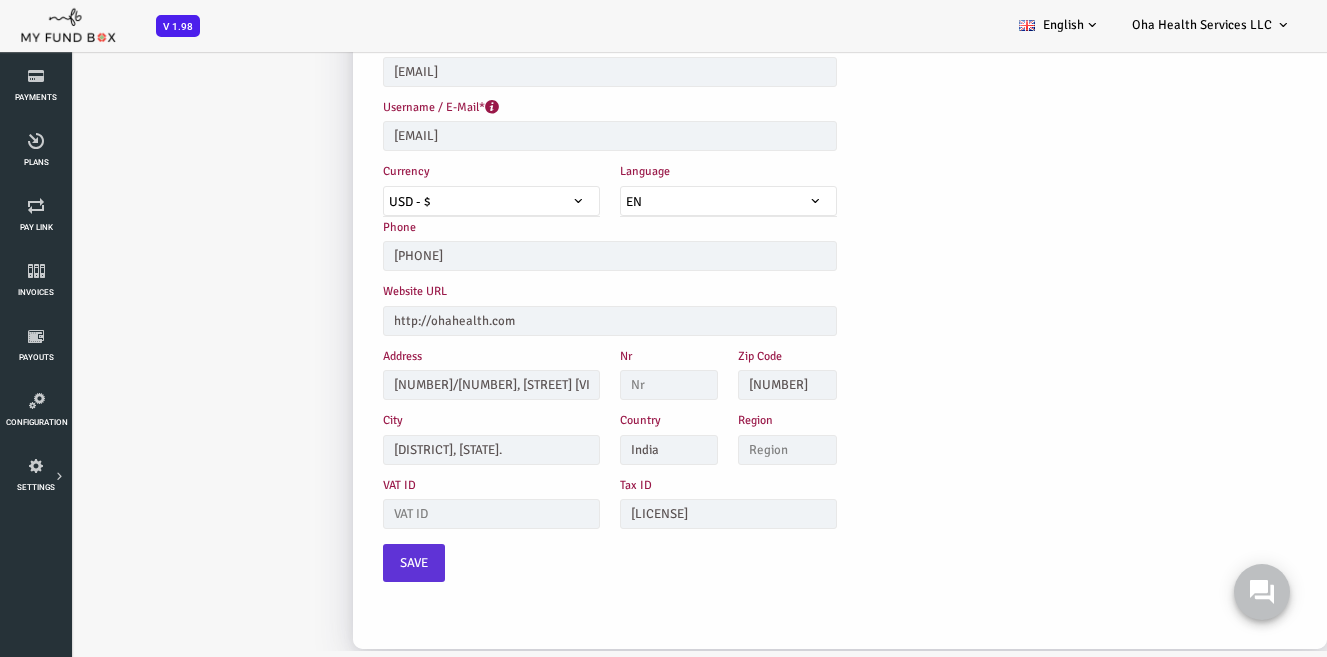click on "Save" at bounding box center (361, 563) 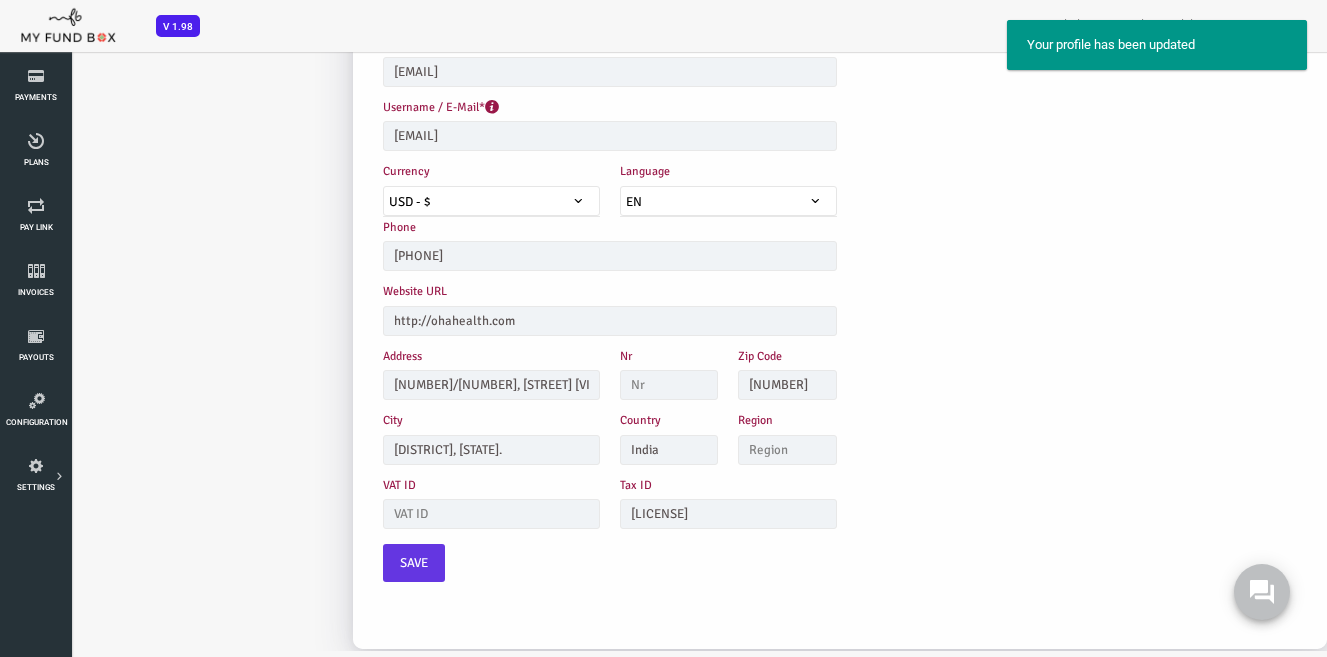 scroll, scrollTop: 242, scrollLeft: 0, axis: vertical 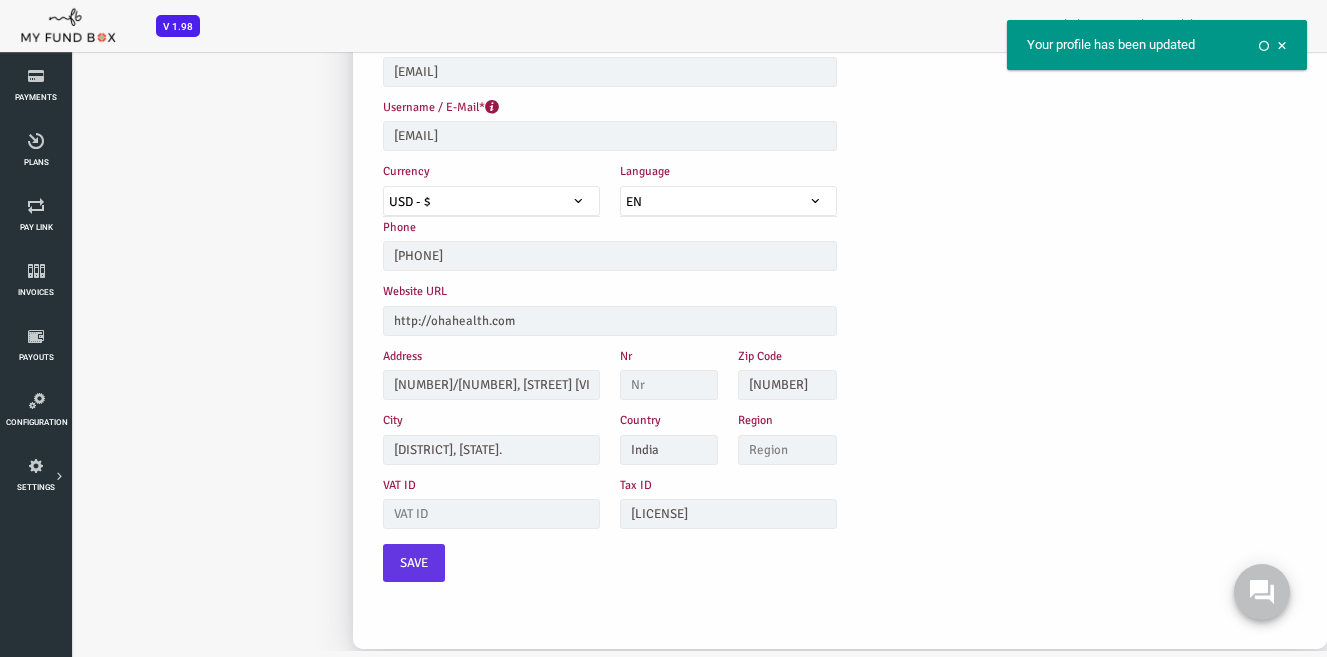 click at bounding box center (1282, 46) 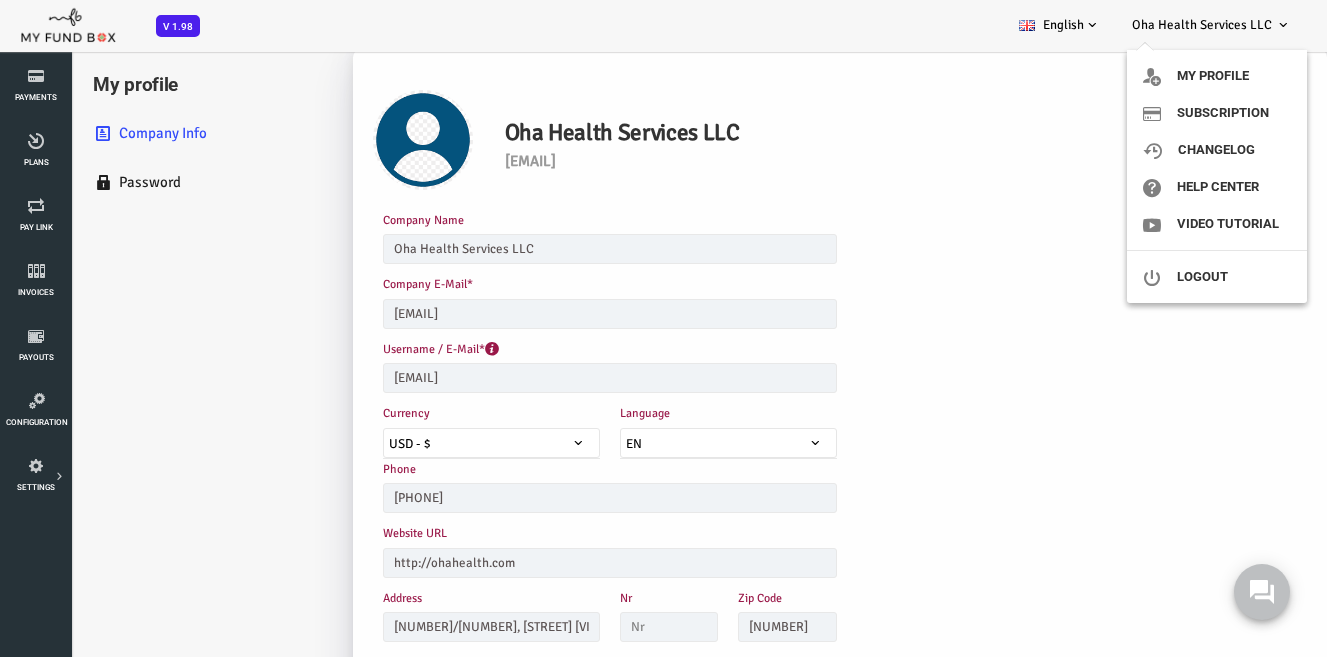 scroll, scrollTop: 0, scrollLeft: 0, axis: both 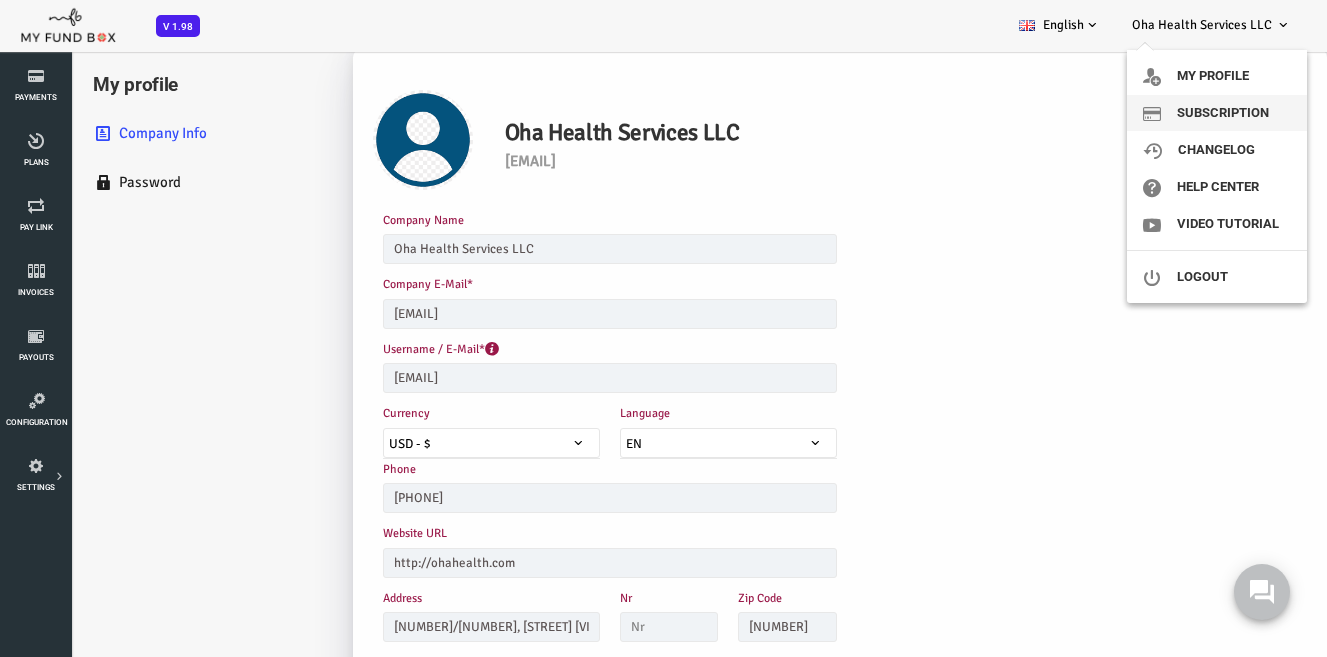 click on "Subscription" at bounding box center (1217, 113) 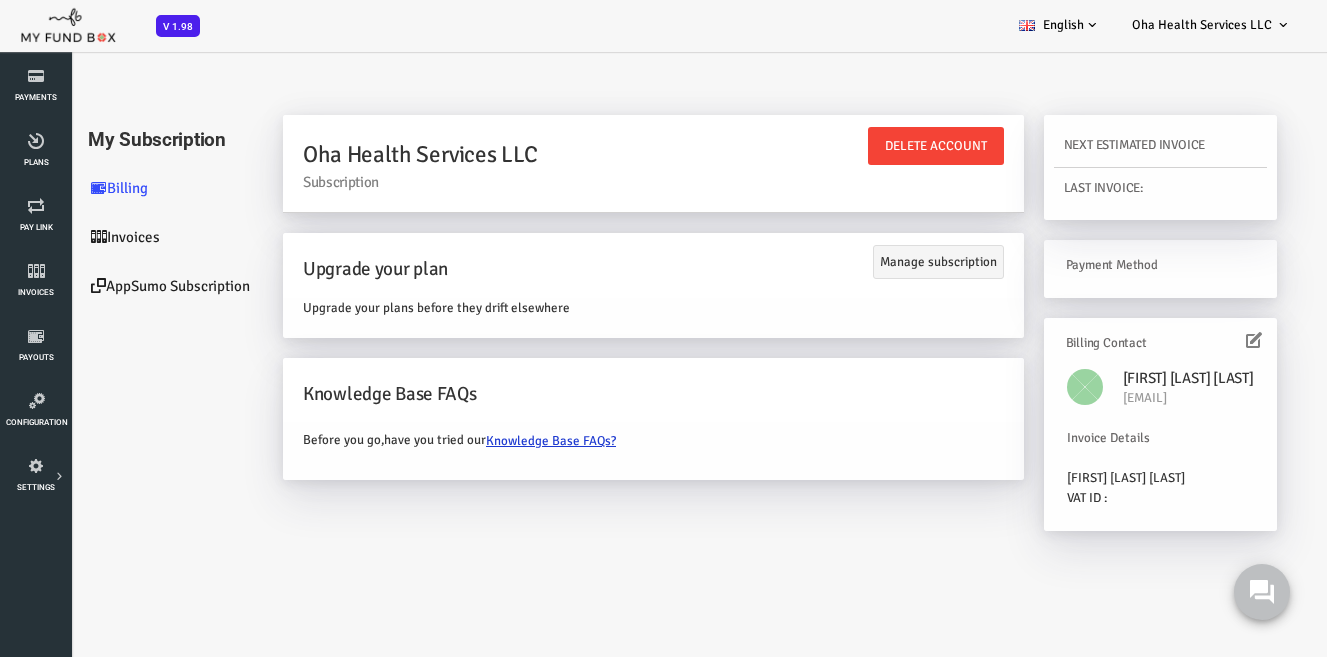 scroll, scrollTop: 0, scrollLeft: 0, axis: both 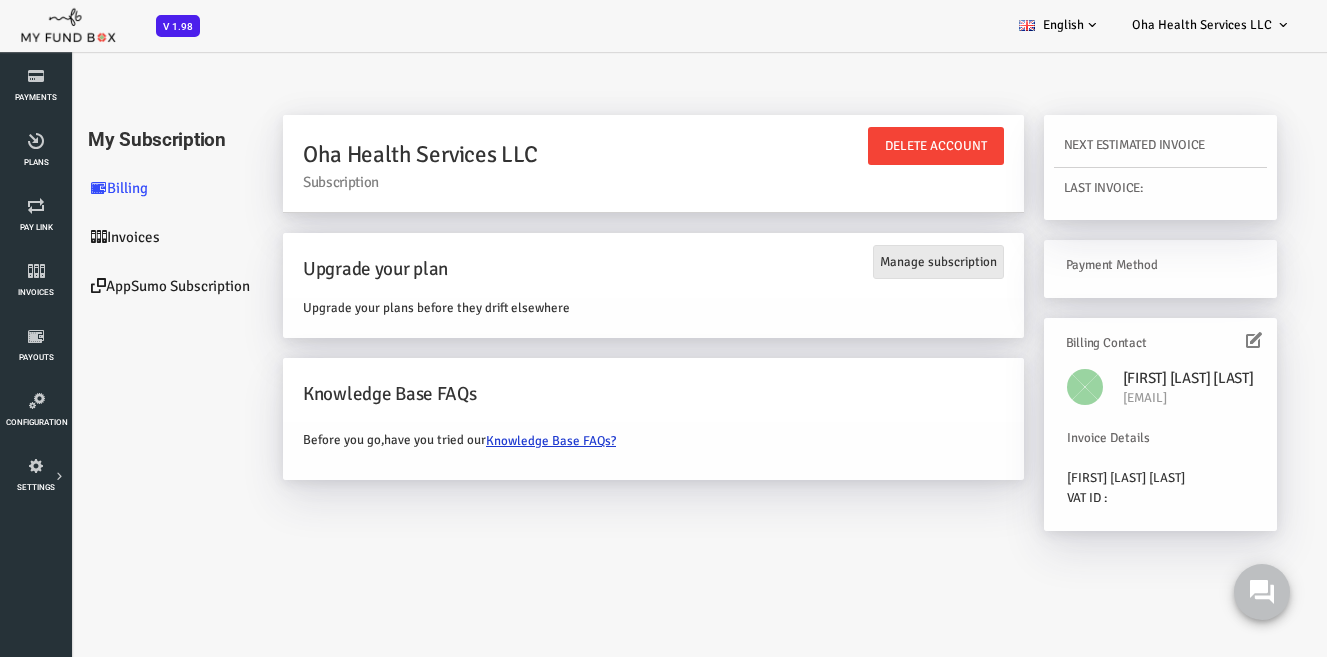 click on "Manage subscription" at bounding box center [885, 262] 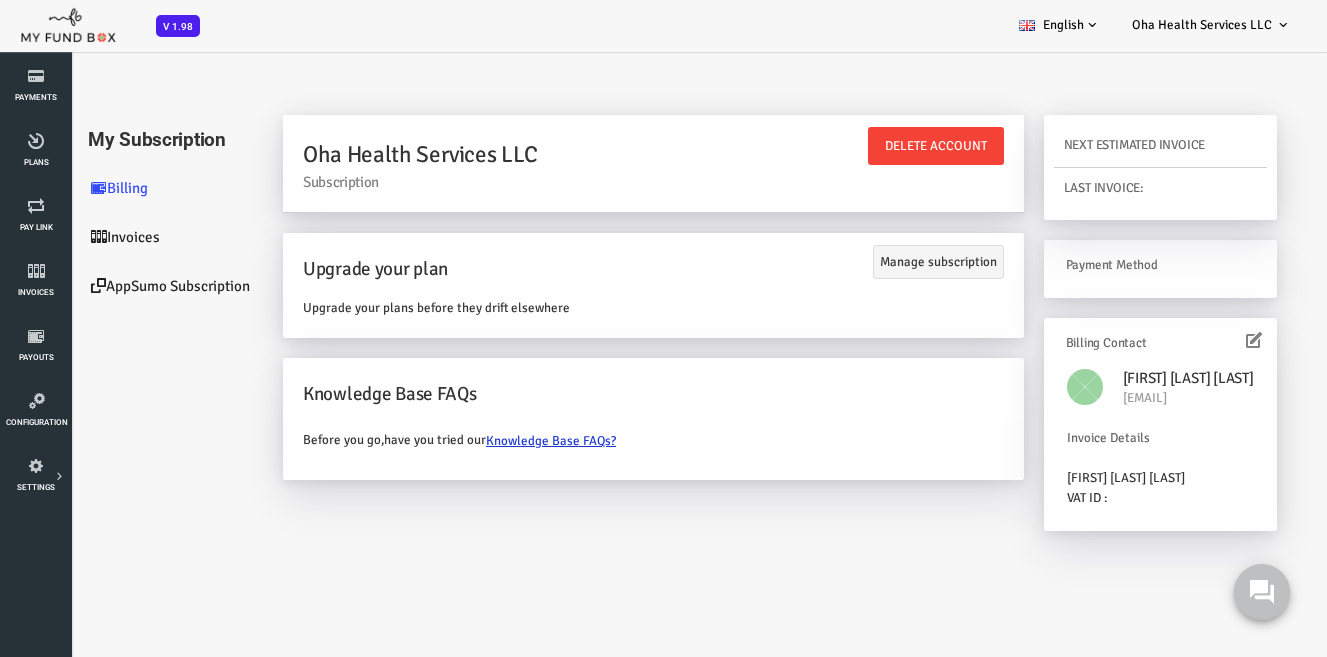 scroll, scrollTop: 0, scrollLeft: 0, axis: both 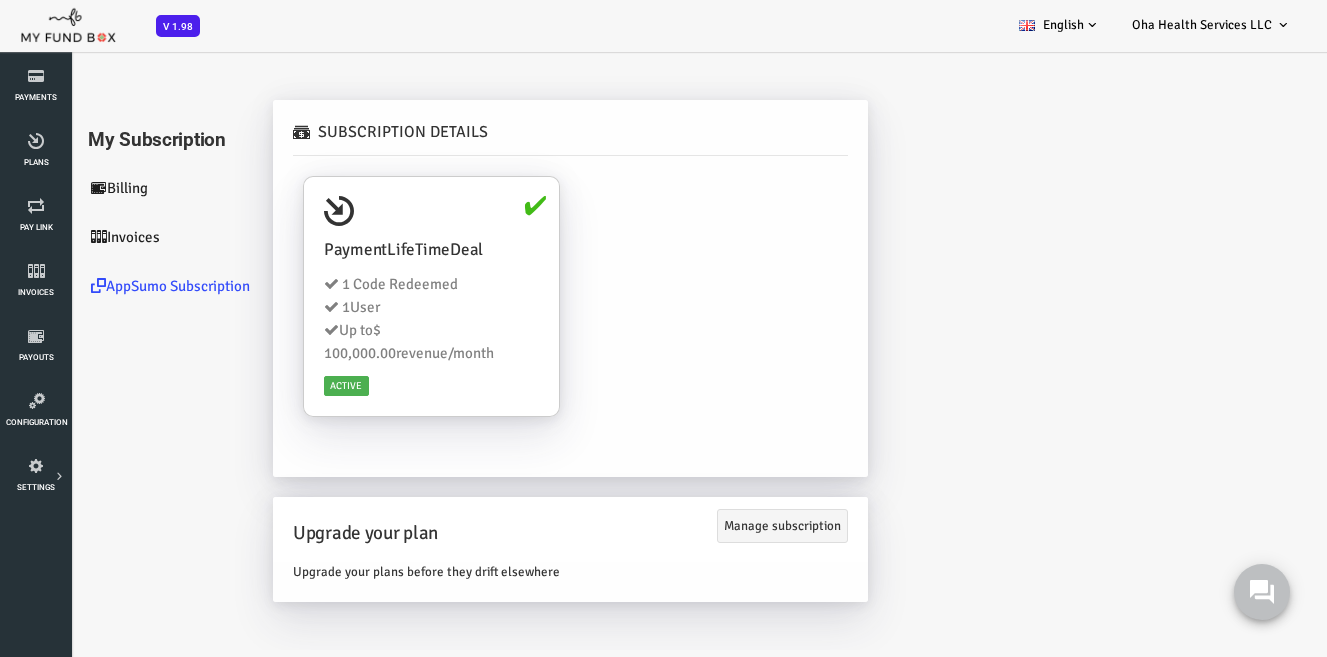 click on "Invoices" at bounding box center (120, 237) 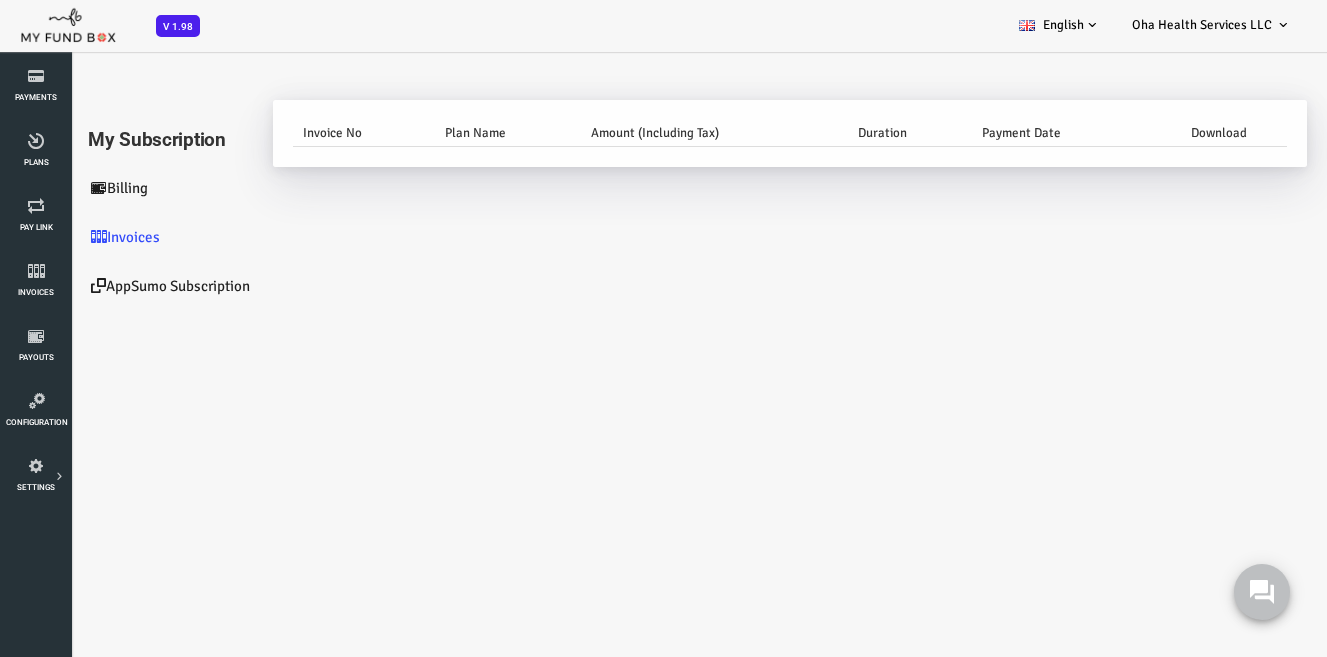 scroll, scrollTop: 0, scrollLeft: 0, axis: both 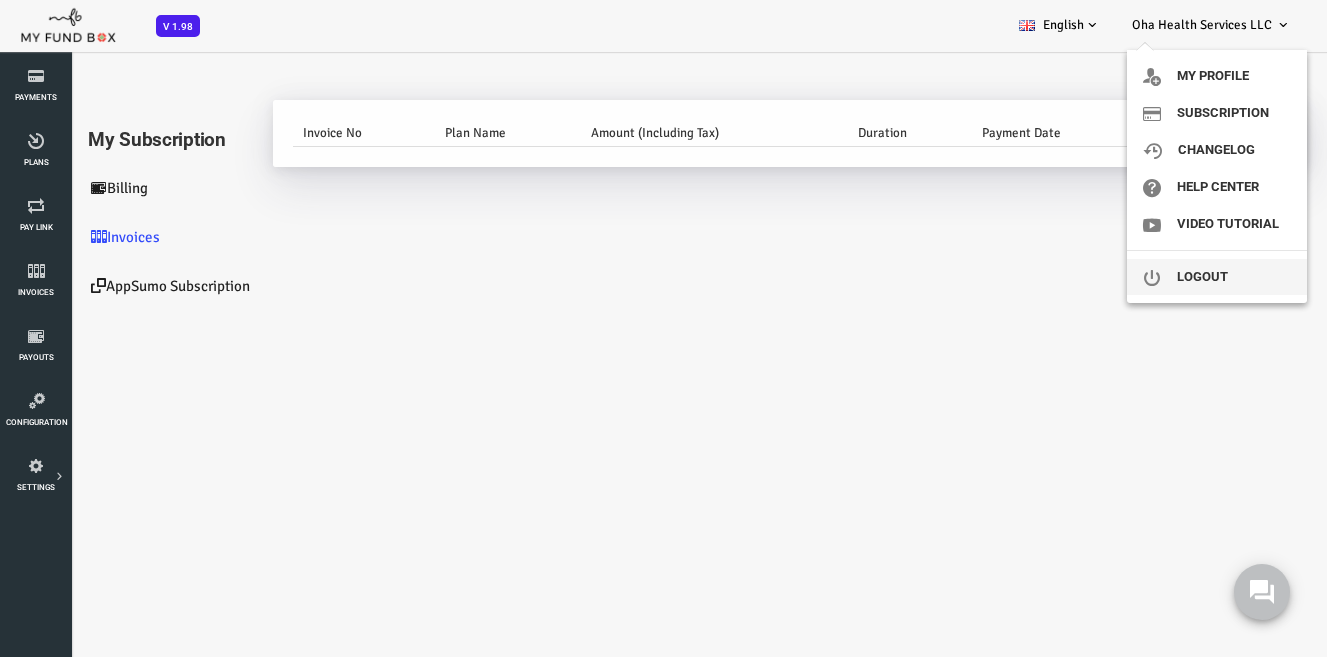 click on "Logout" at bounding box center (1217, 277) 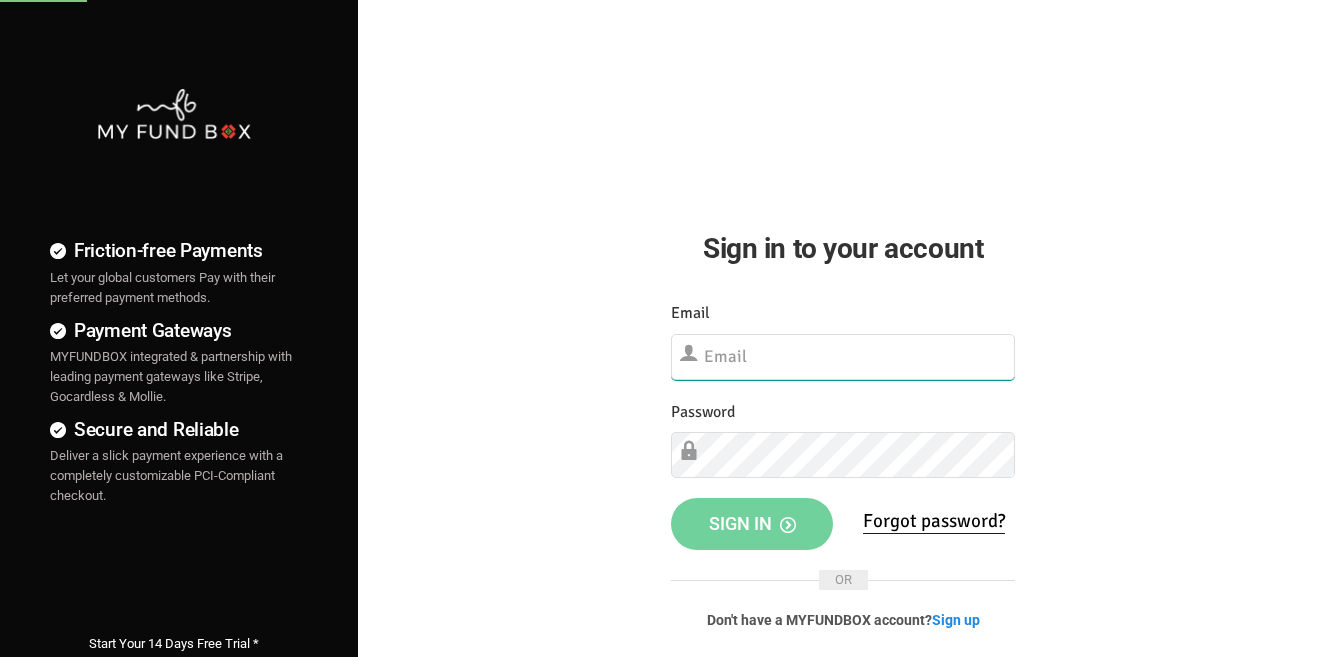 scroll, scrollTop: 0, scrollLeft: 0, axis: both 